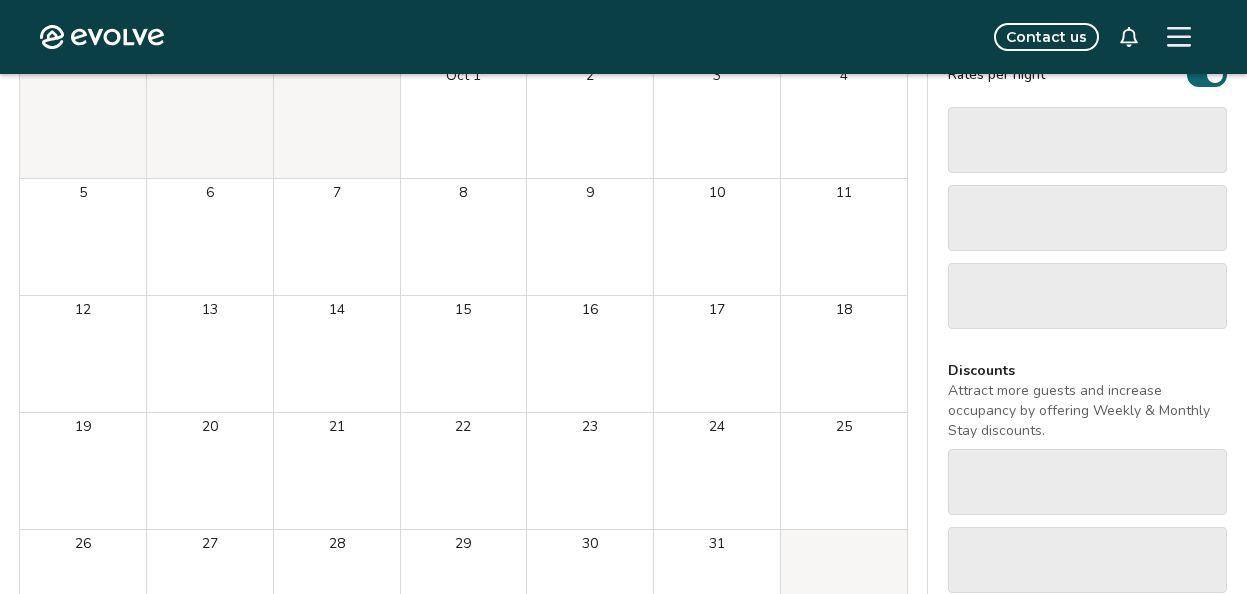 scroll, scrollTop: 0, scrollLeft: 0, axis: both 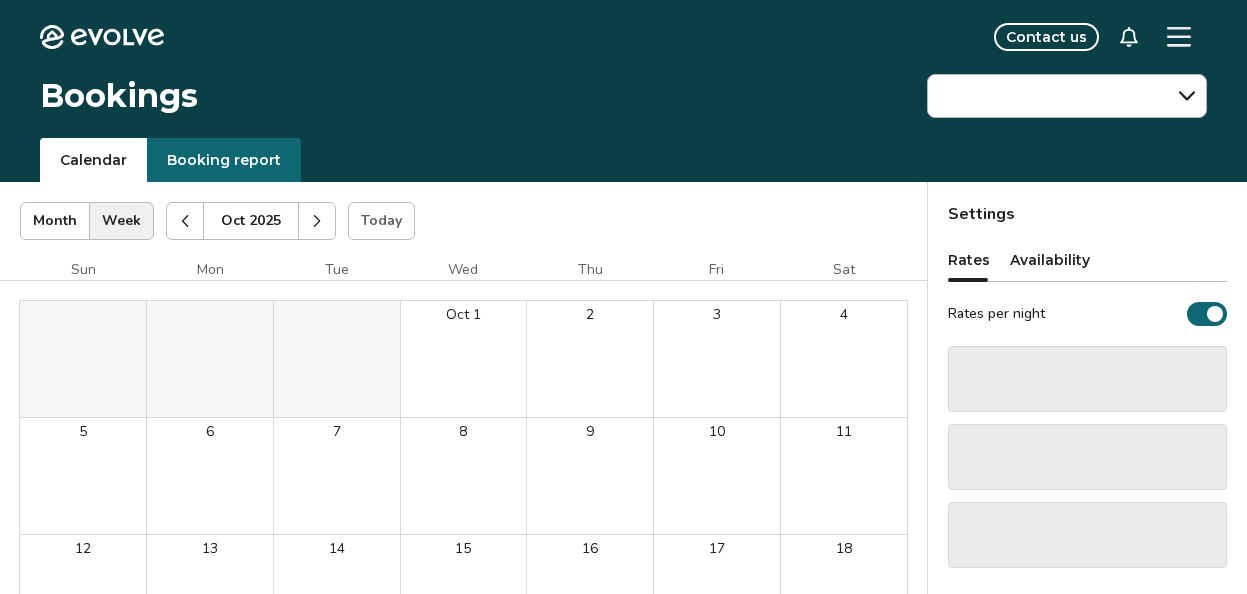 click 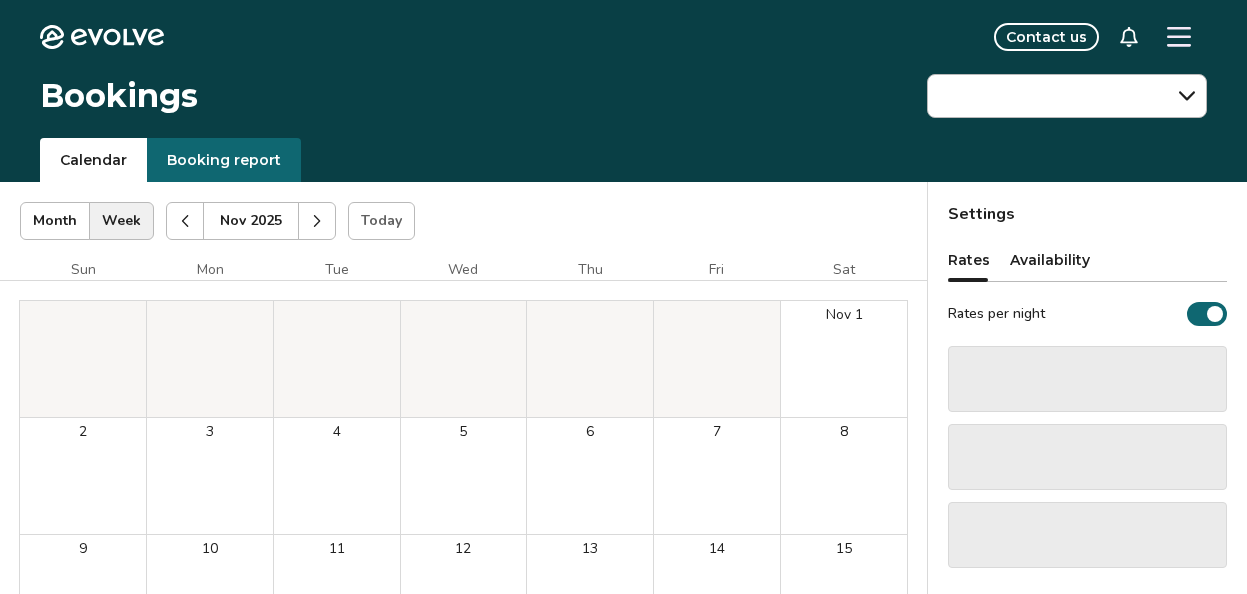 click at bounding box center [317, 221] 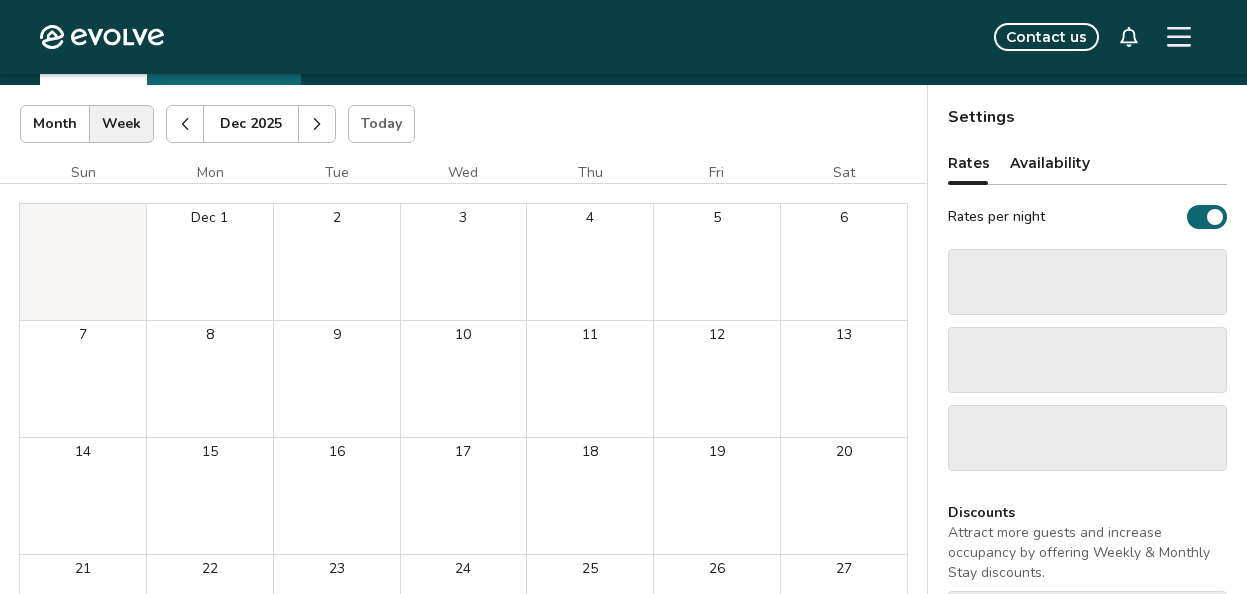 scroll, scrollTop: 0, scrollLeft: 0, axis: both 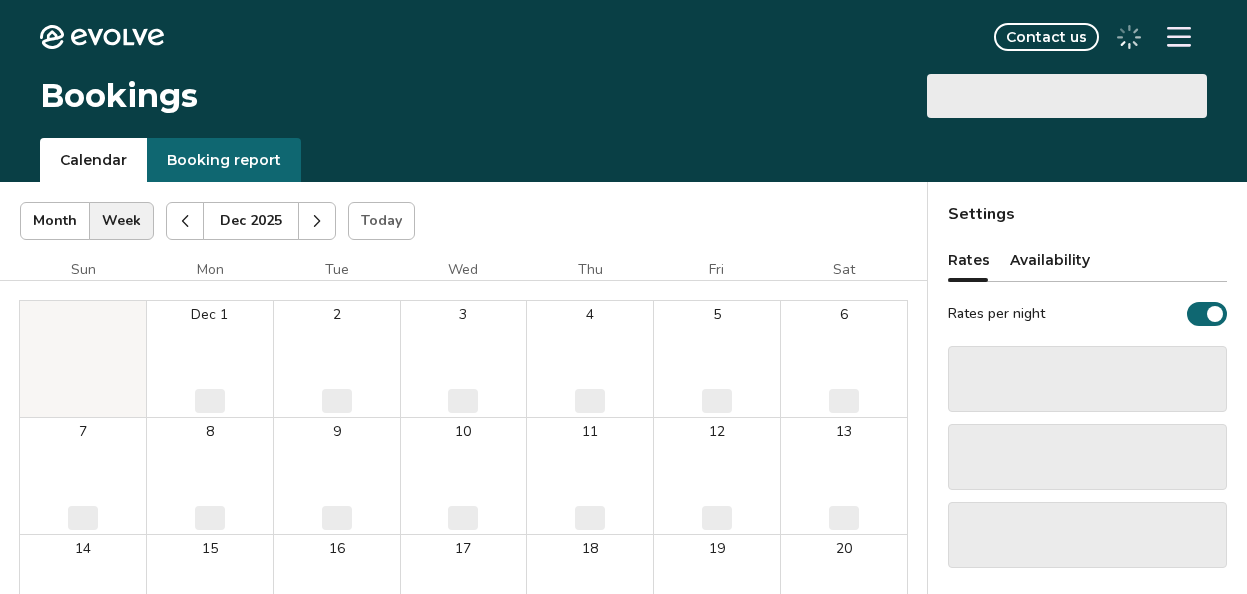 click 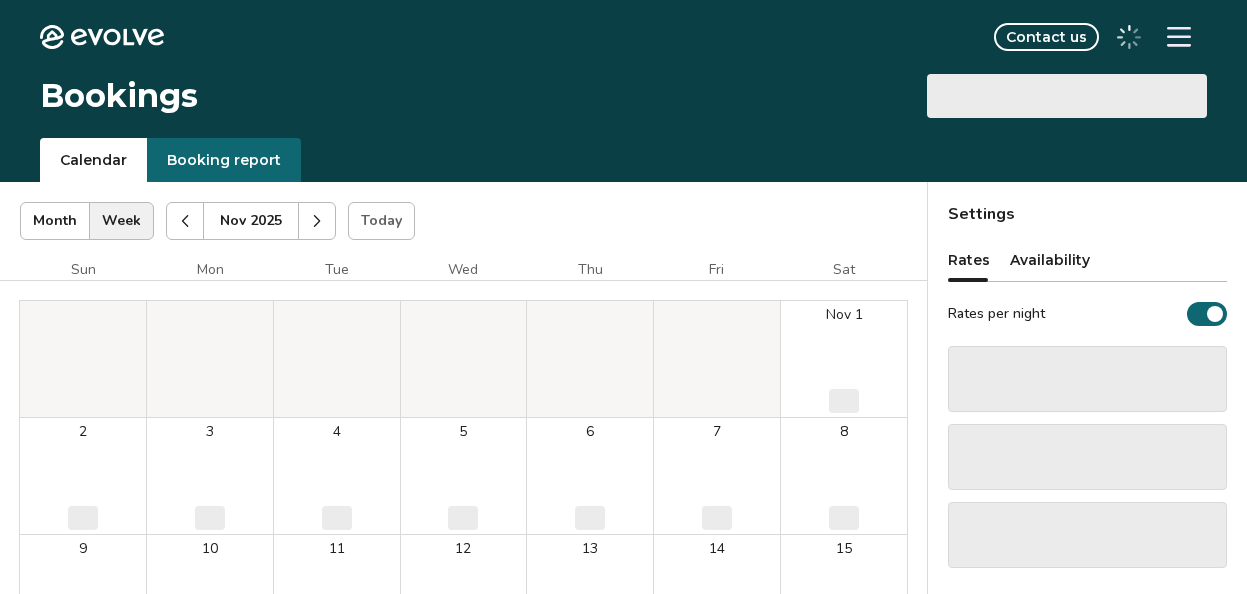 click 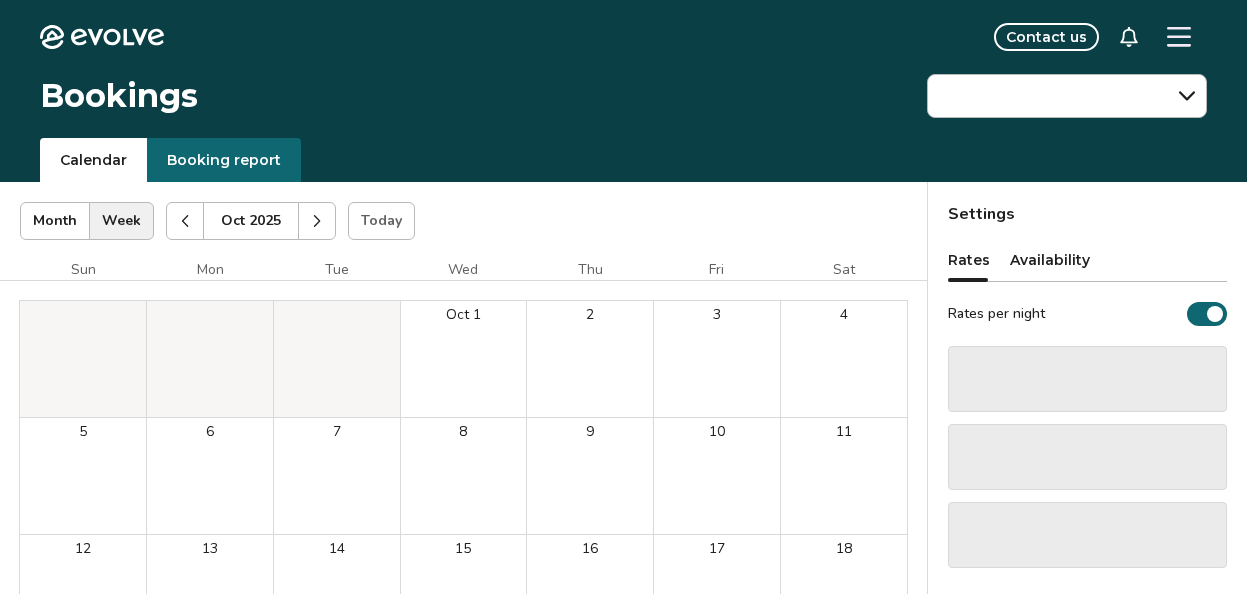 click 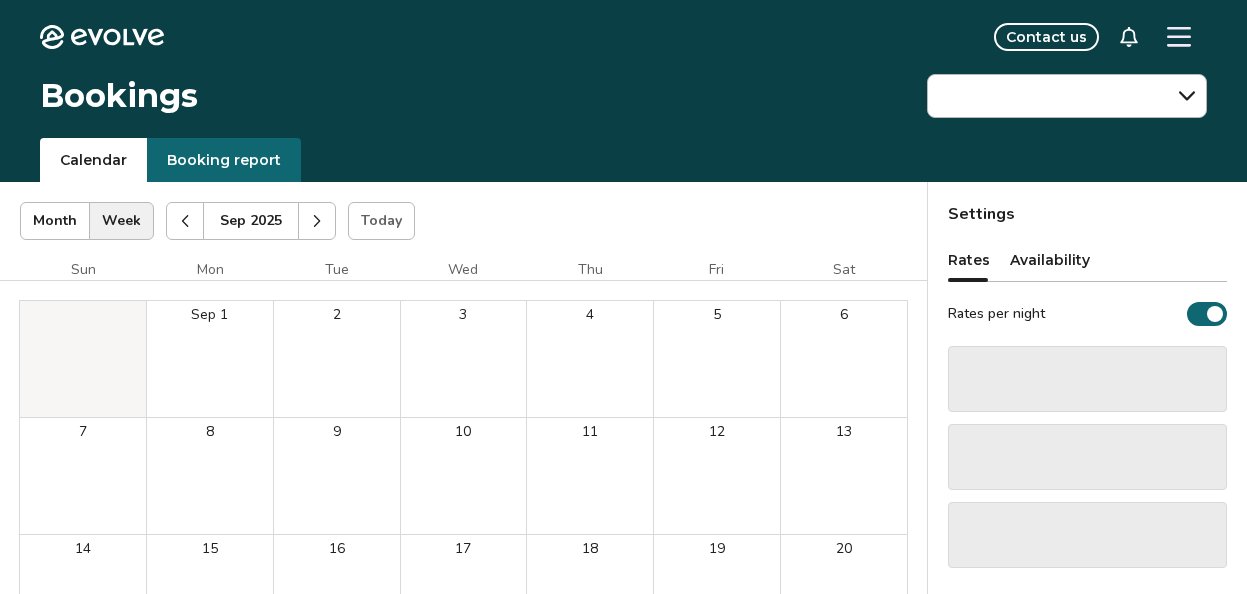click 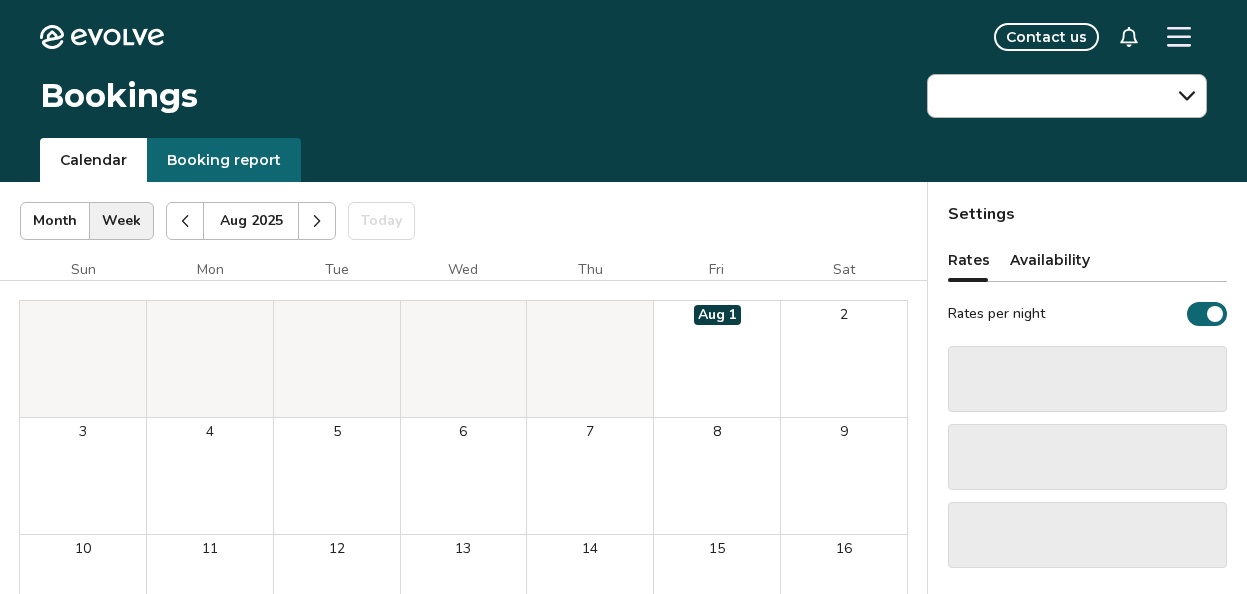 click 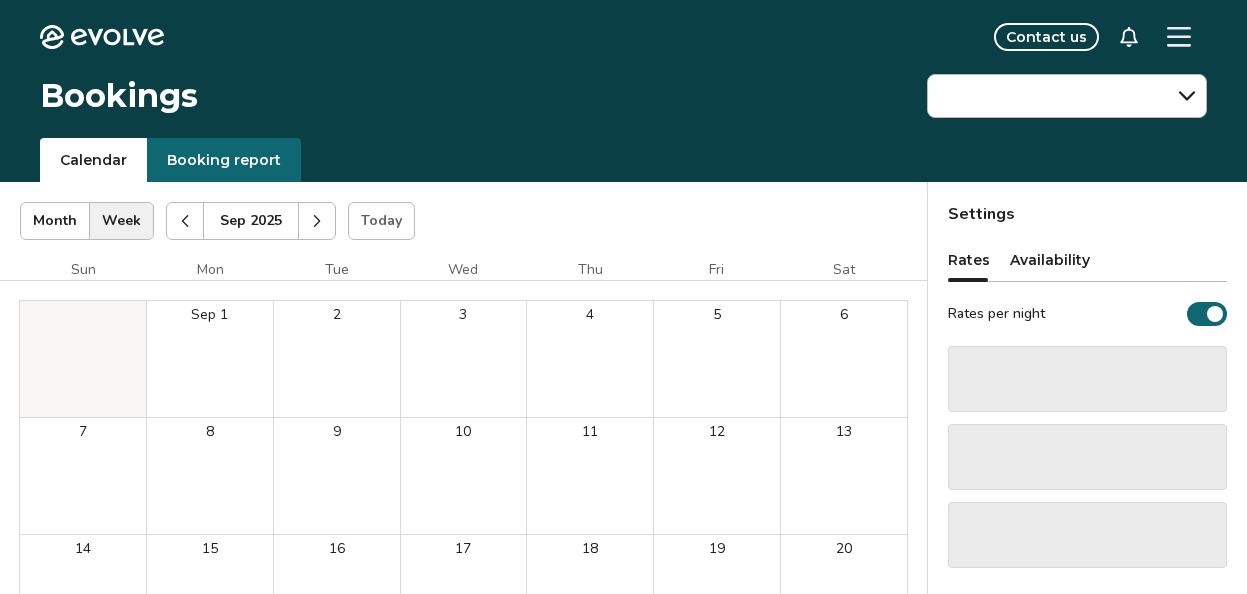 click 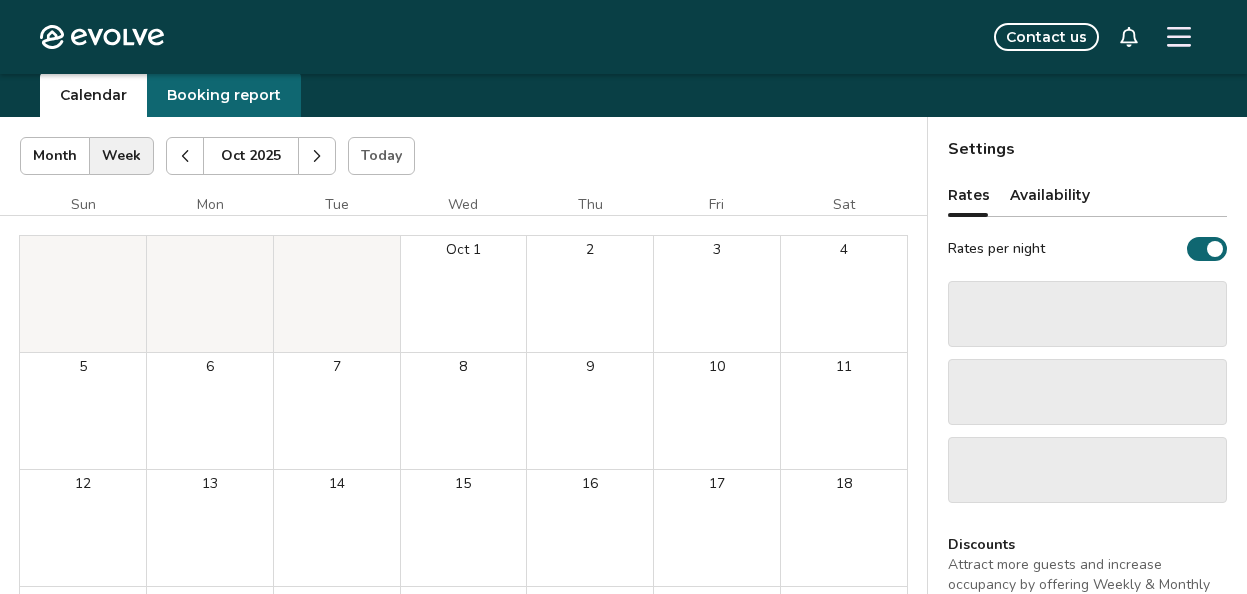 scroll, scrollTop: 117, scrollLeft: 0, axis: vertical 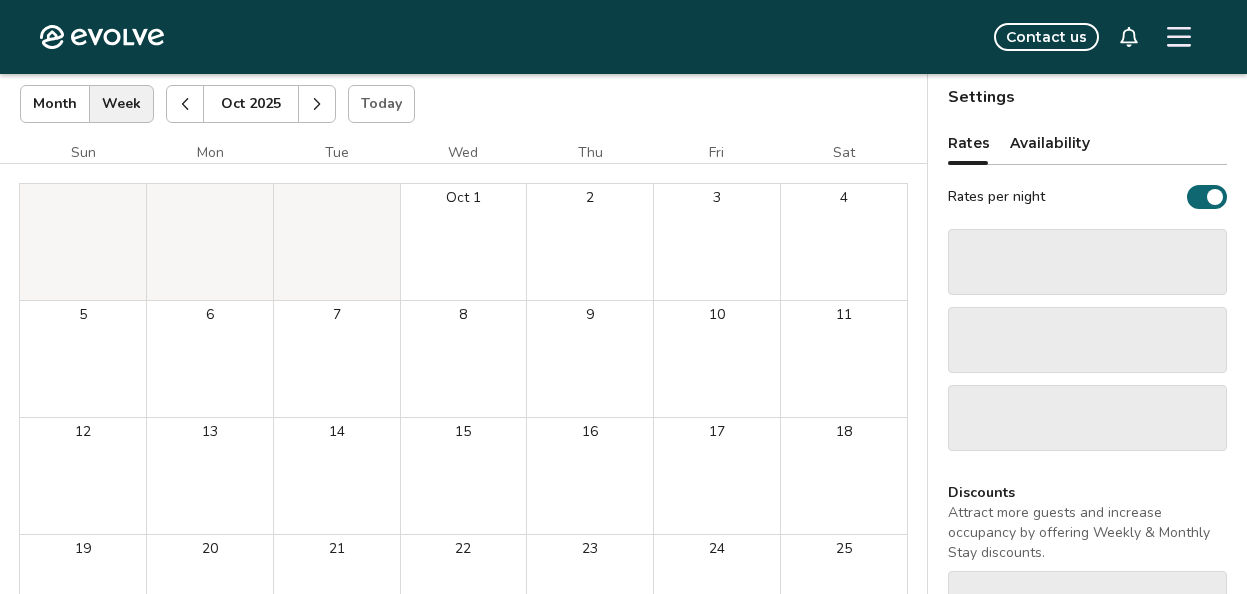 click at bounding box center [317, 104] 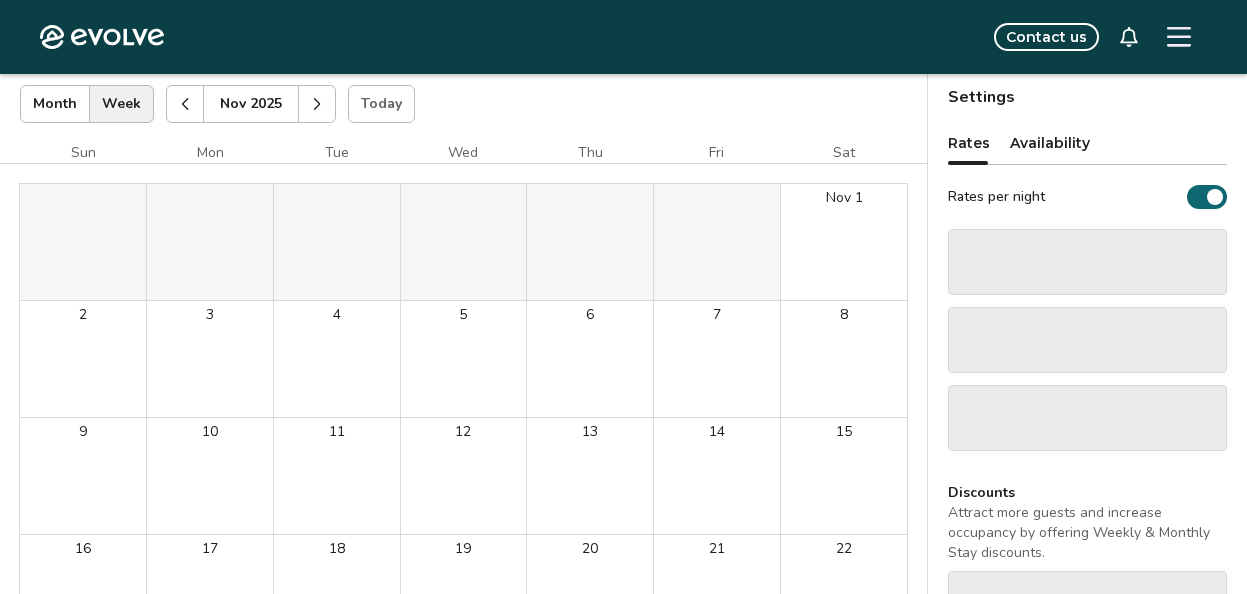 click at bounding box center [317, 104] 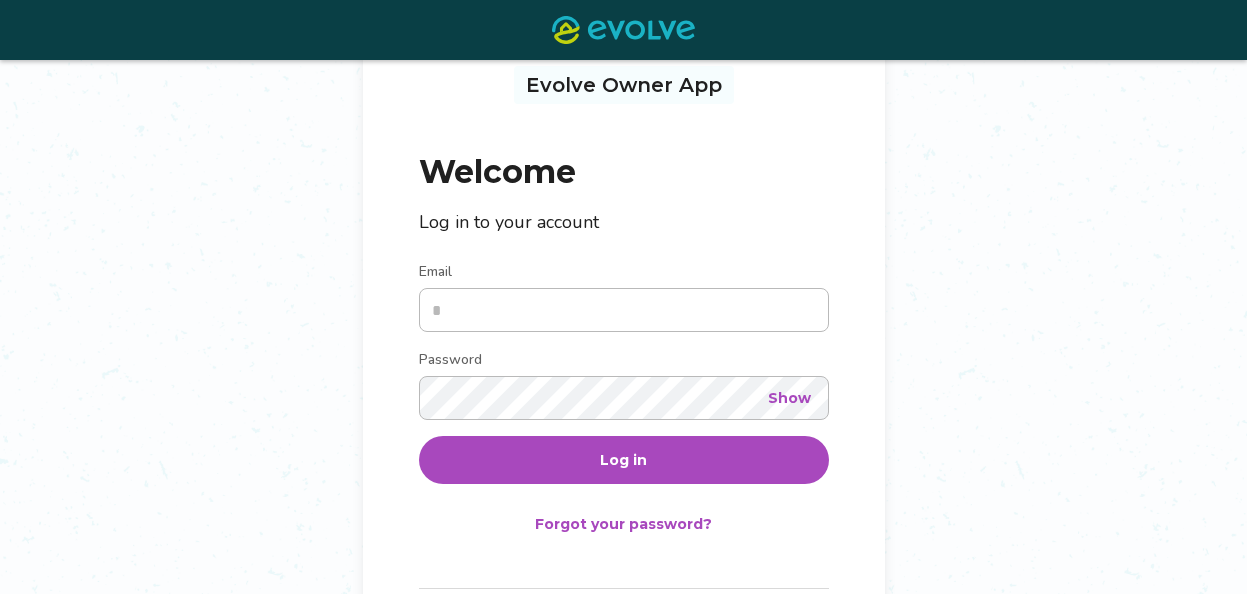 scroll, scrollTop: 114, scrollLeft: 0, axis: vertical 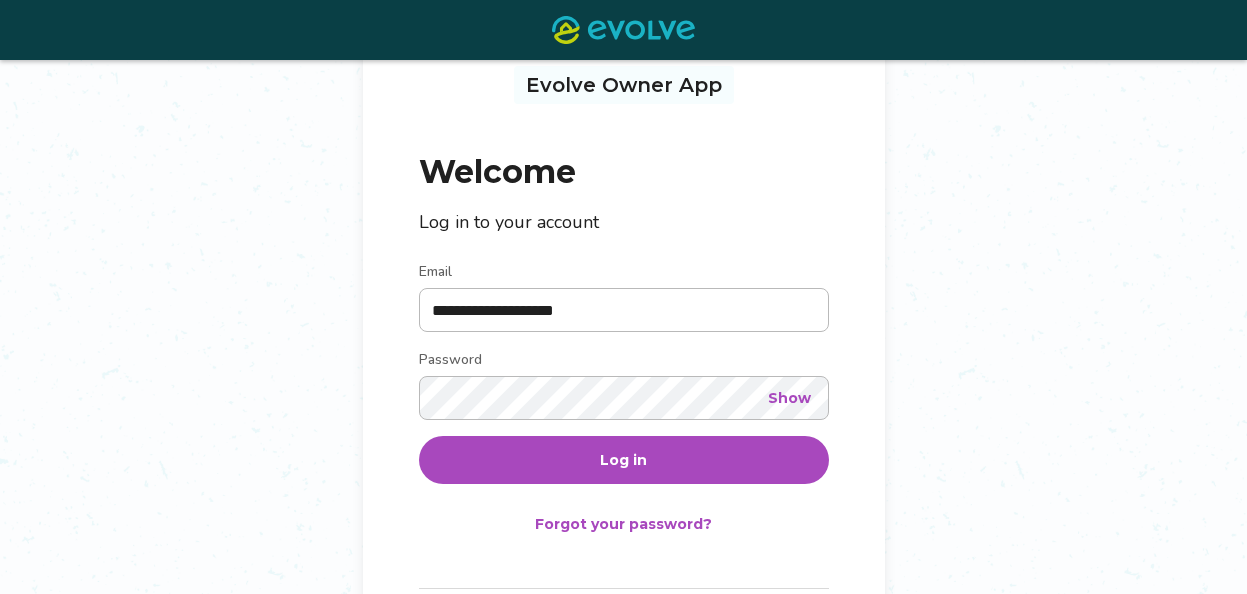 click on "Log in" at bounding box center (623, 460) 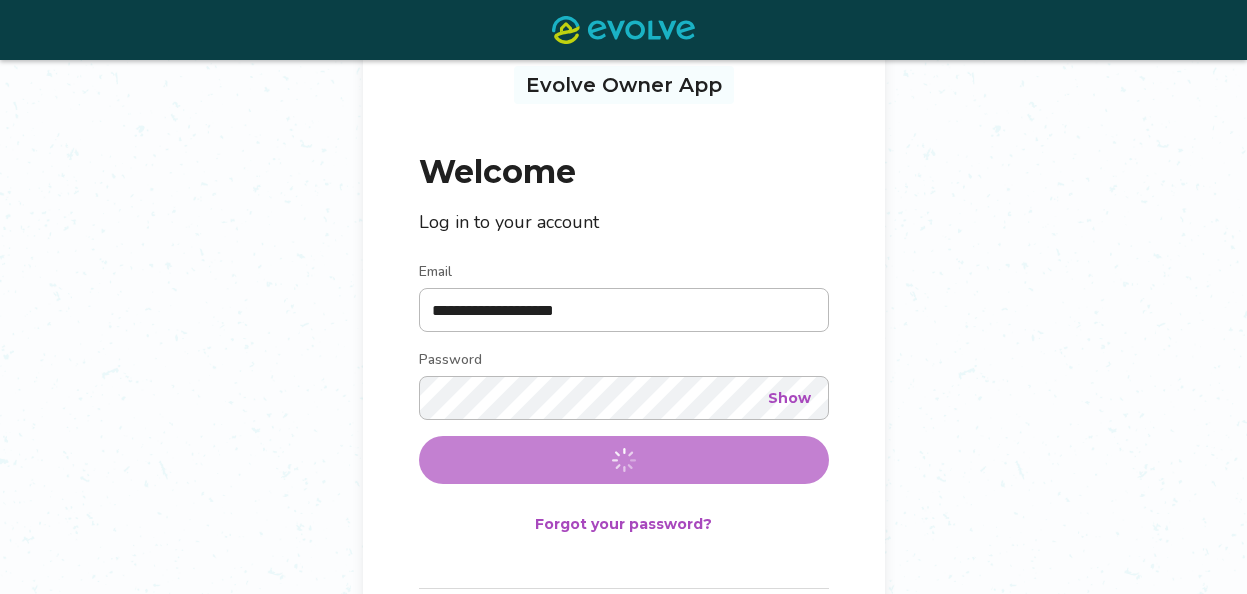 scroll, scrollTop: 0, scrollLeft: 0, axis: both 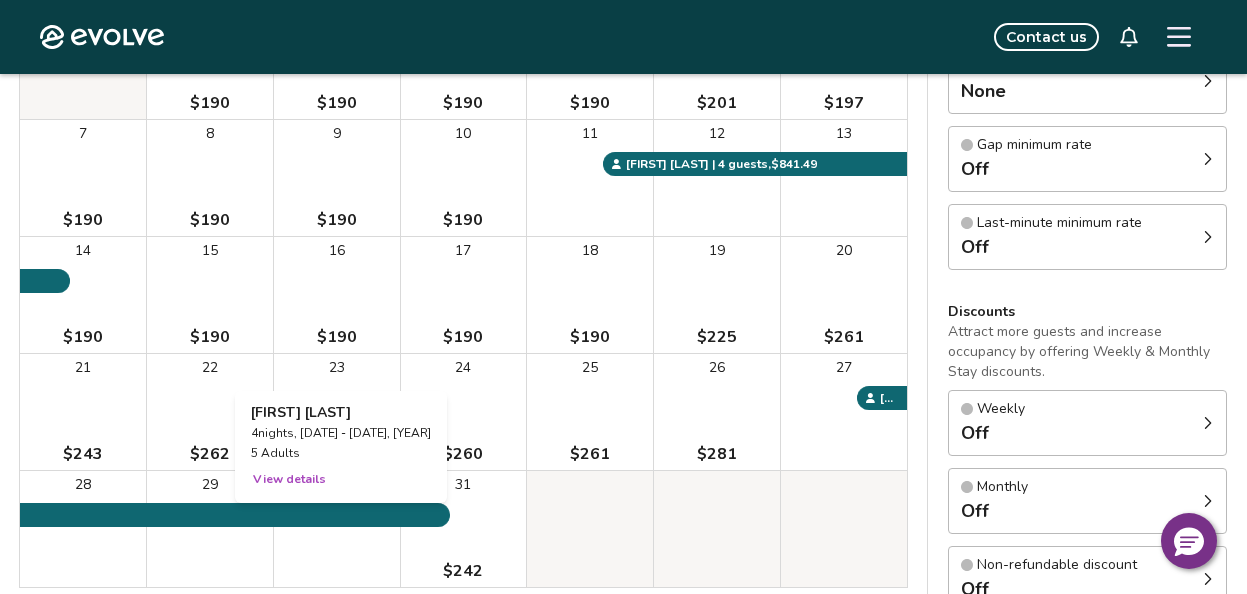 click on "30" at bounding box center (337, 529) 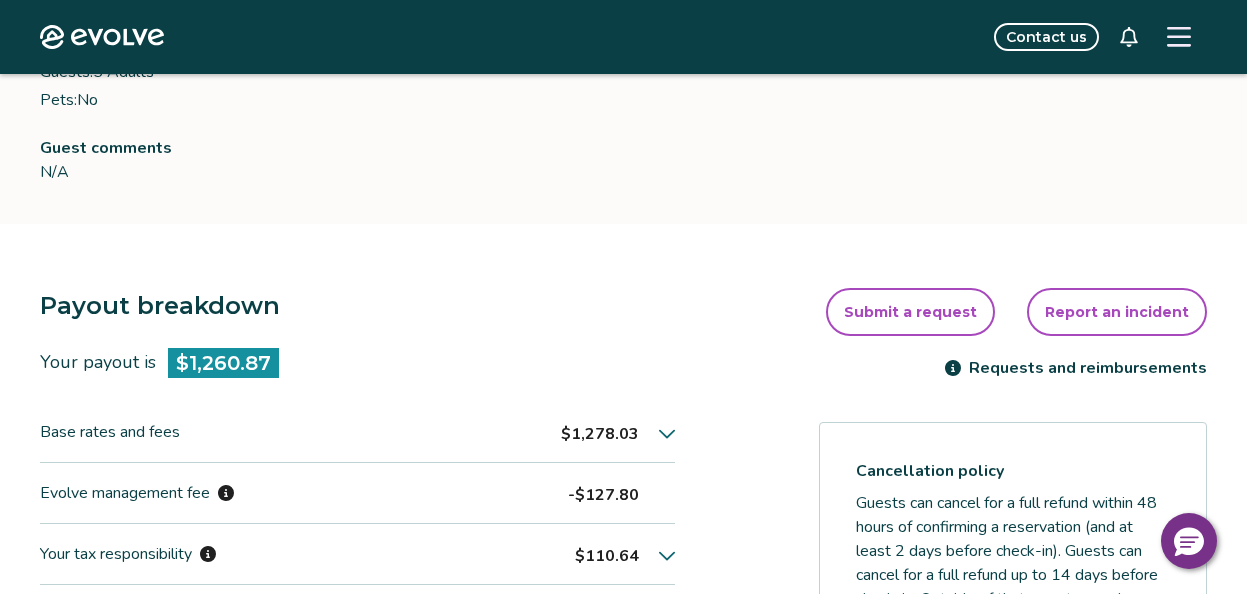 scroll, scrollTop: 0, scrollLeft: 0, axis: both 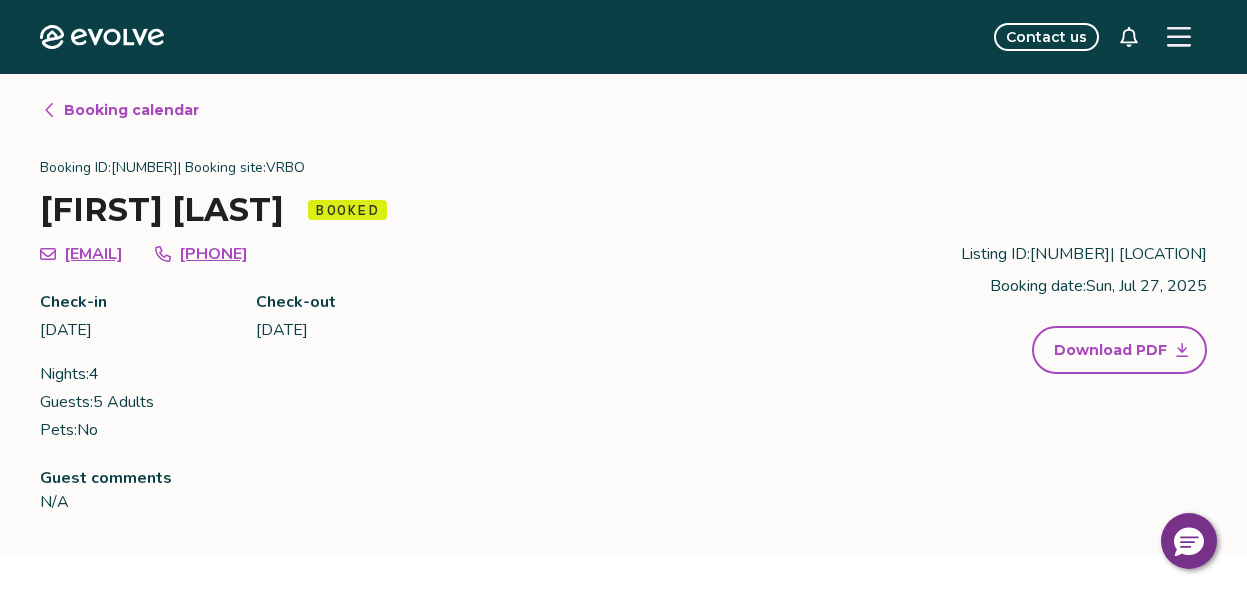 click on "Booking calendar" at bounding box center (131, 110) 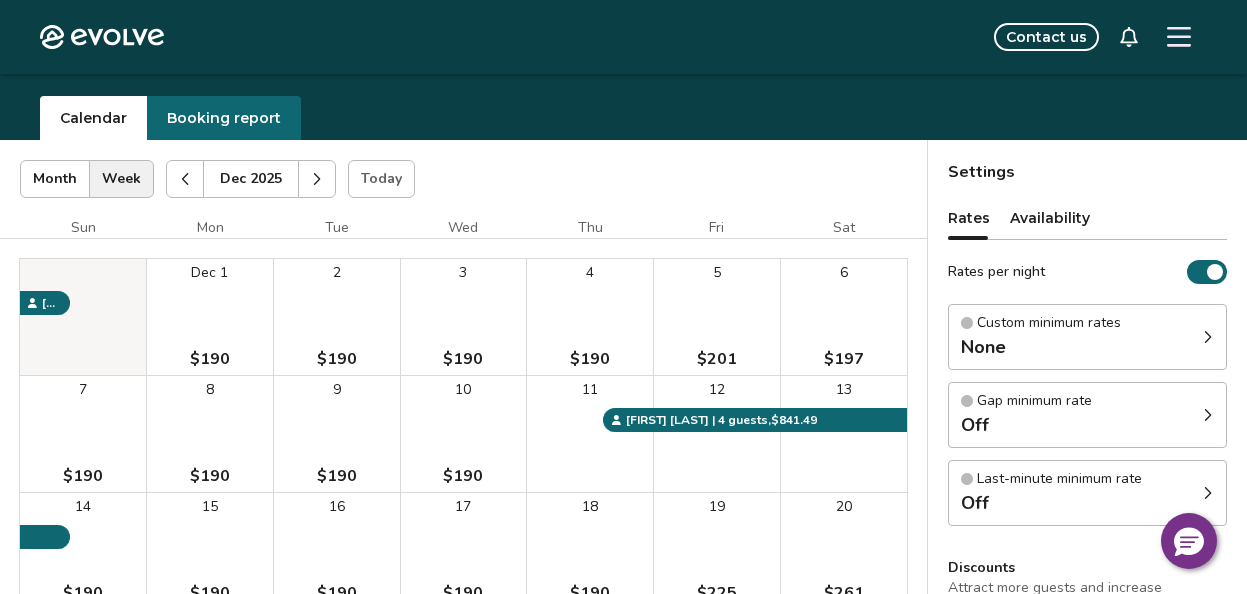 scroll, scrollTop: 37, scrollLeft: 0, axis: vertical 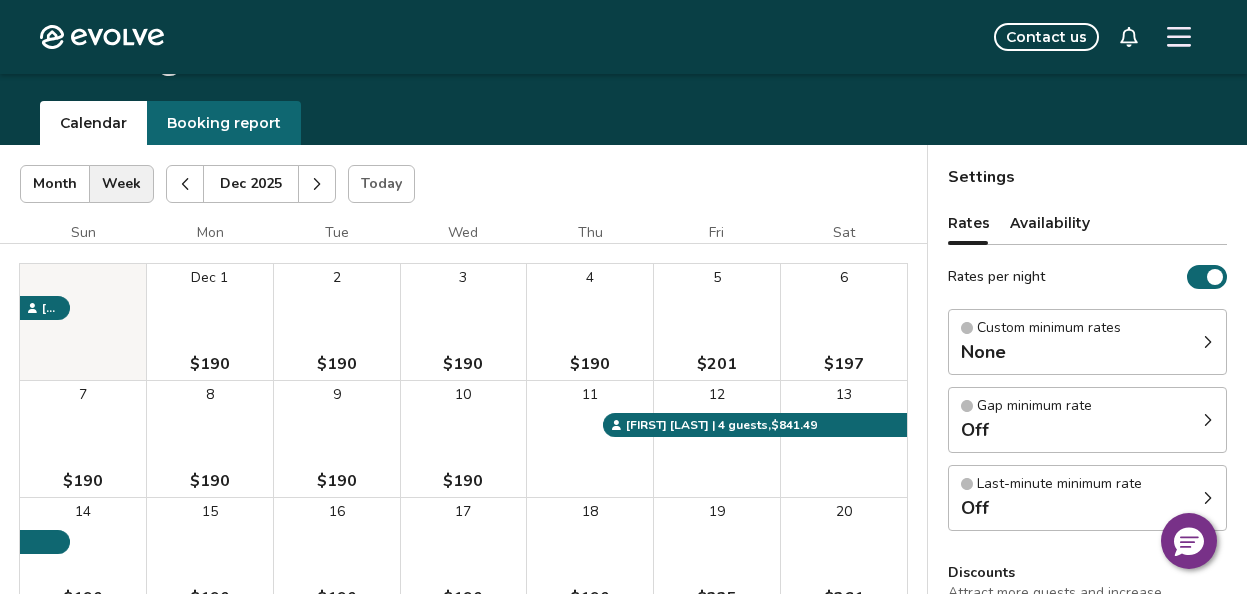 click 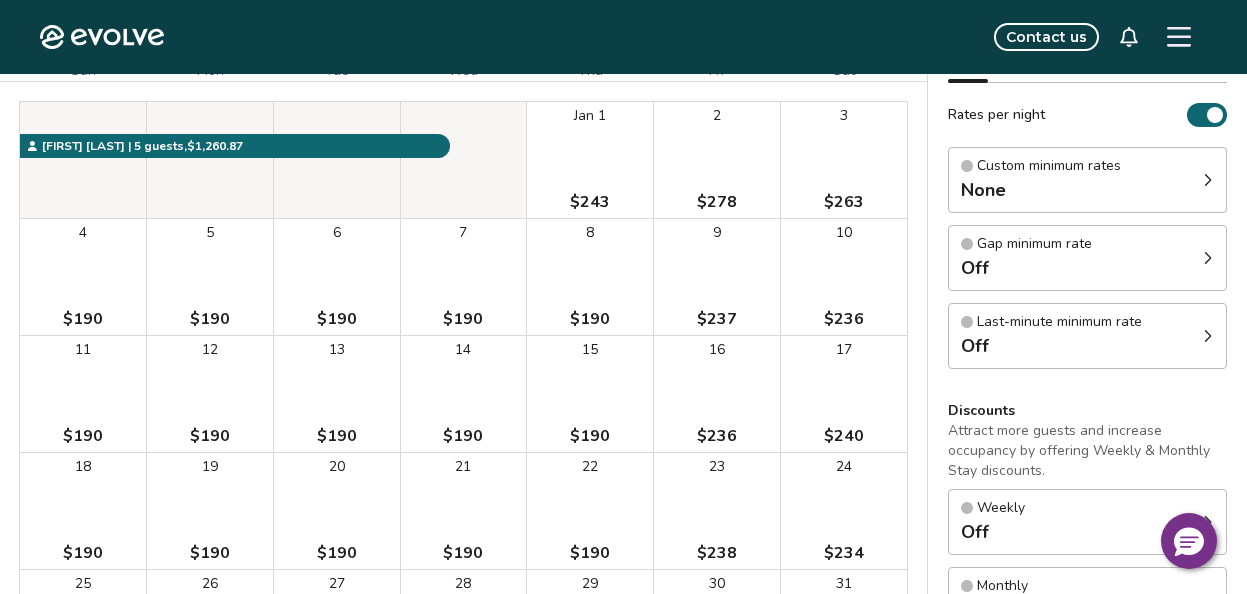 scroll, scrollTop: 0, scrollLeft: 0, axis: both 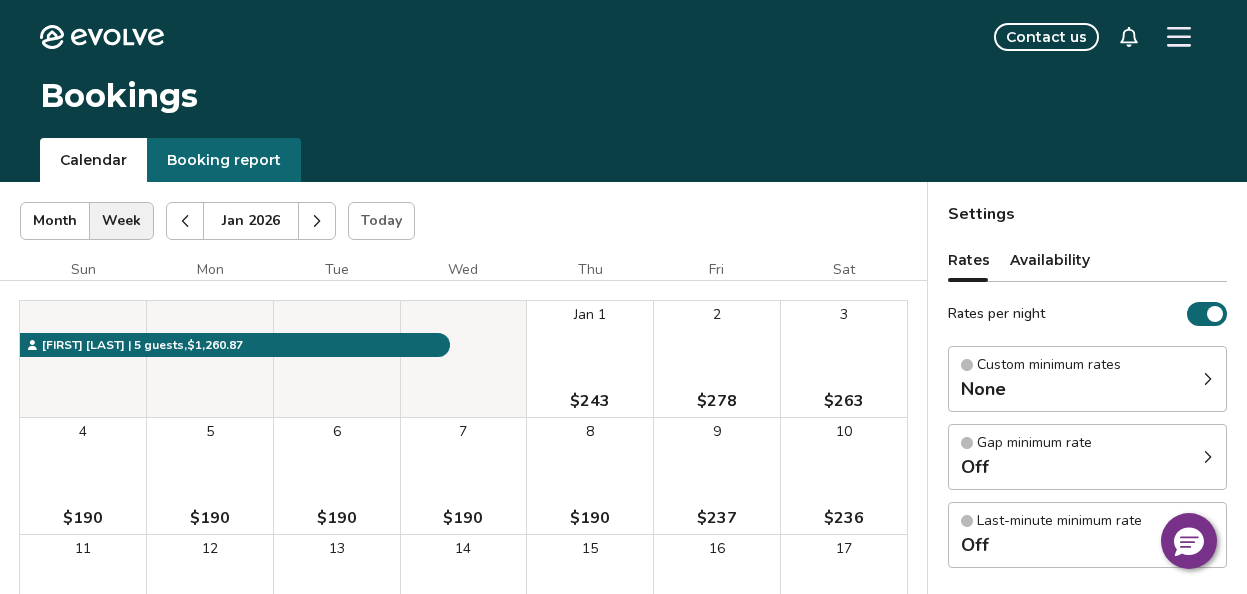 click 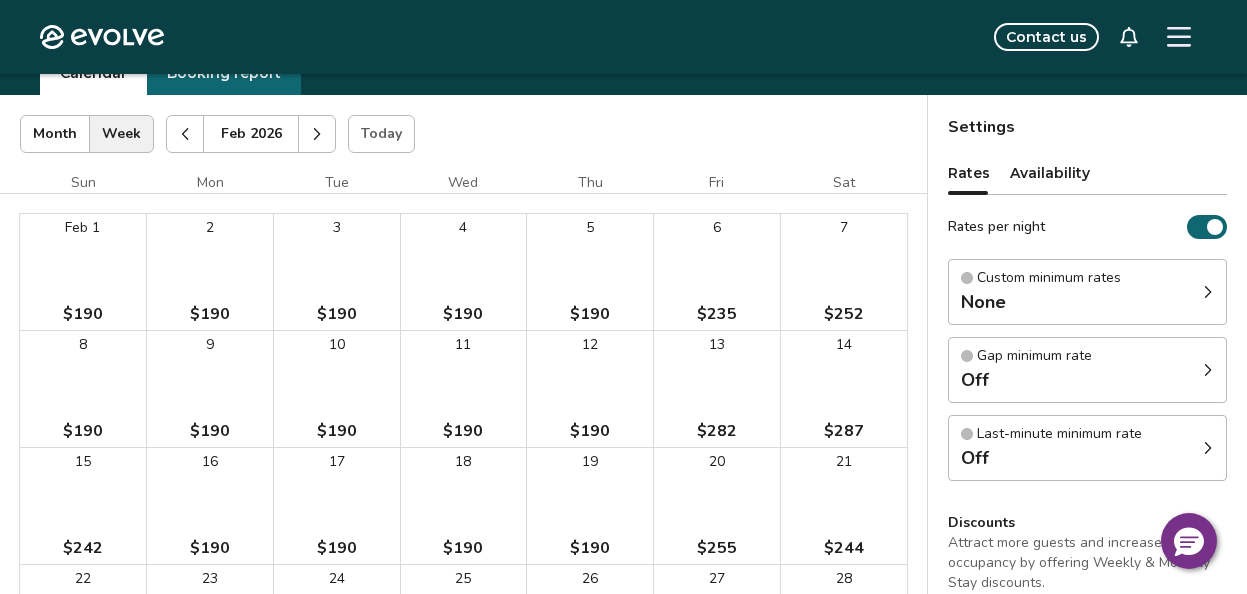 scroll, scrollTop: 85, scrollLeft: 0, axis: vertical 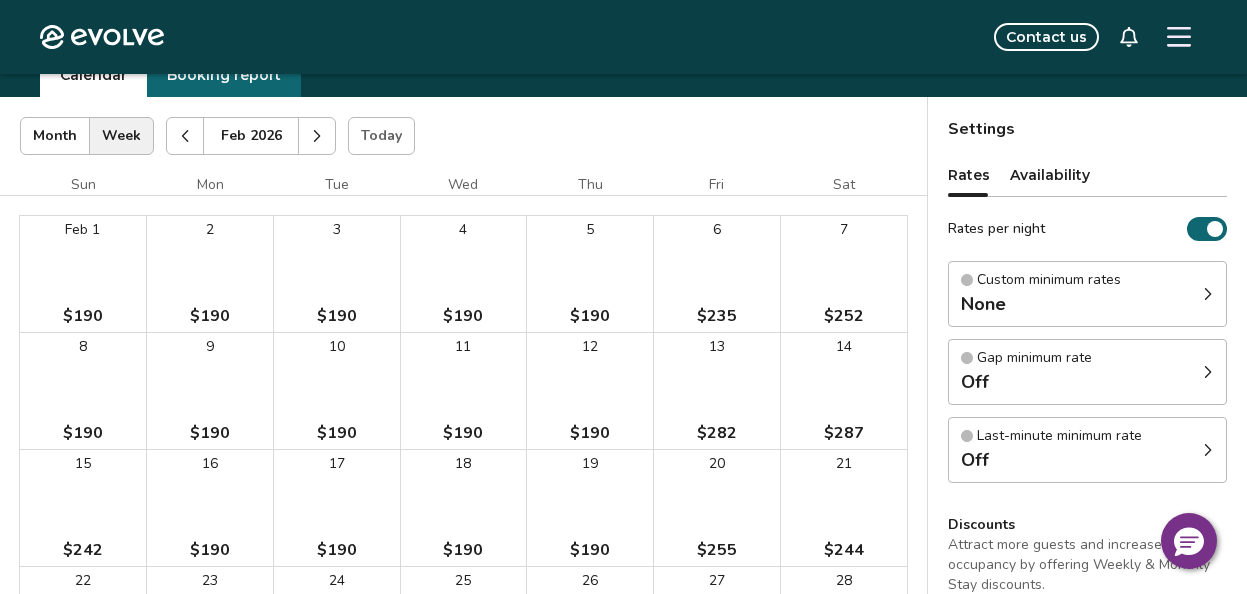 click at bounding box center (317, 136) 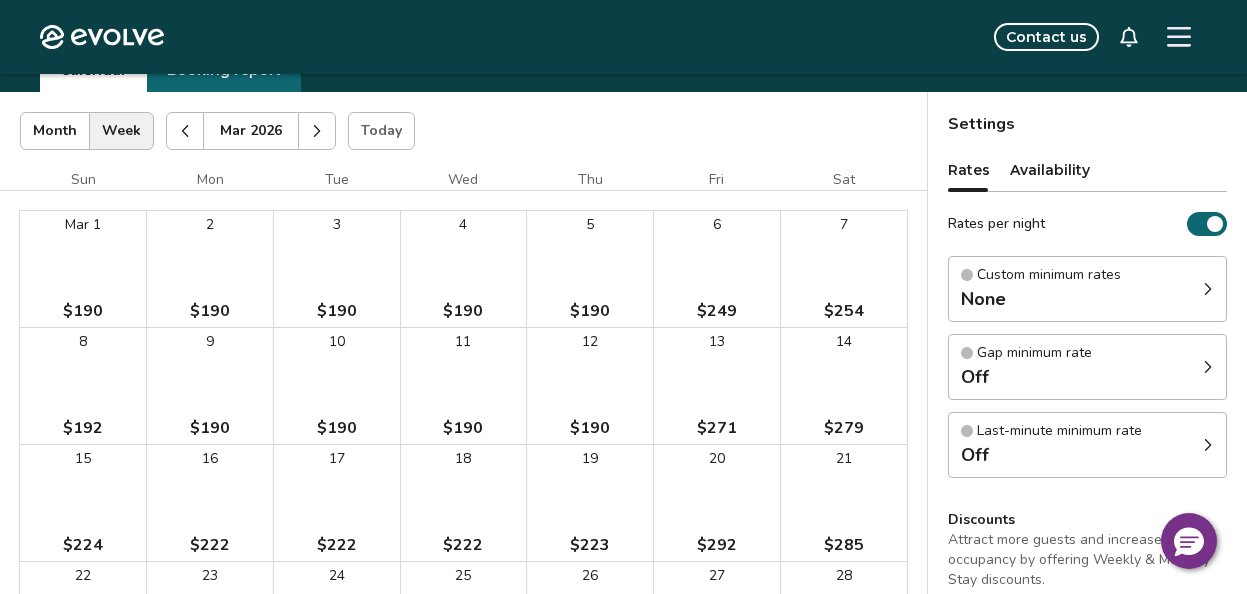 scroll, scrollTop: 70, scrollLeft: 0, axis: vertical 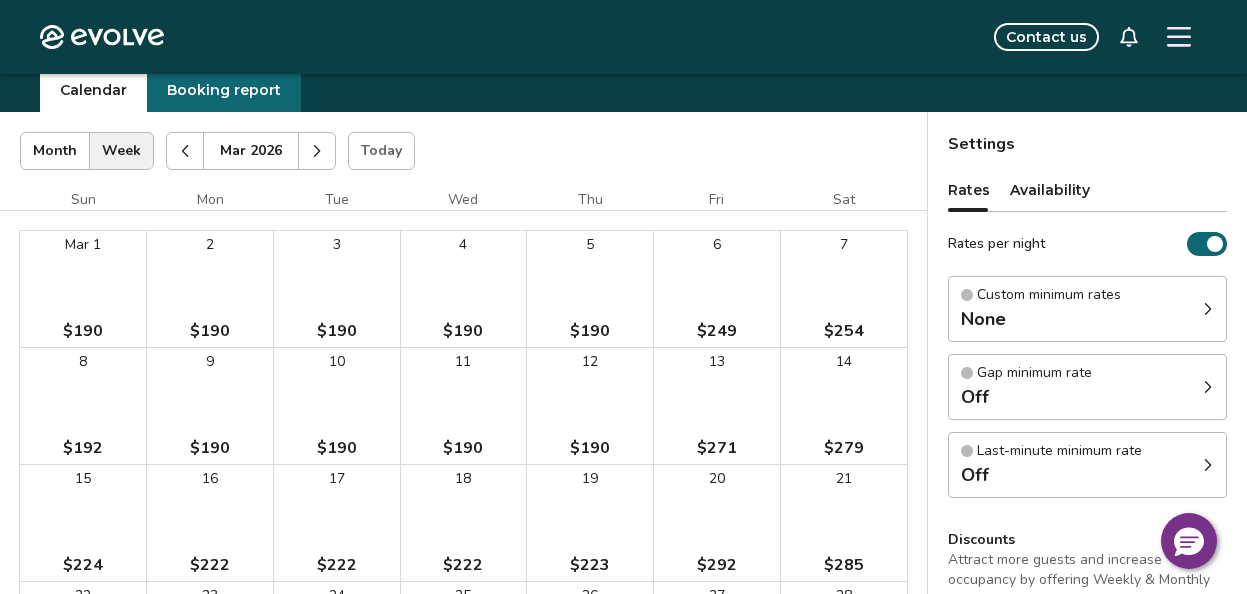 click at bounding box center [317, 151] 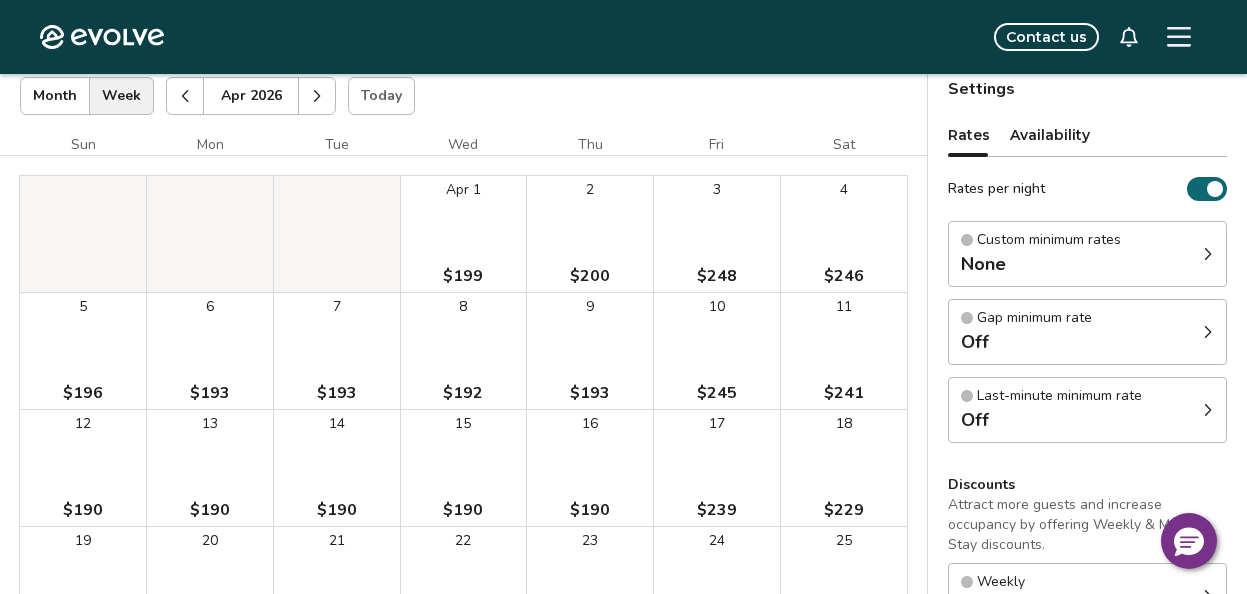 scroll, scrollTop: 105, scrollLeft: 0, axis: vertical 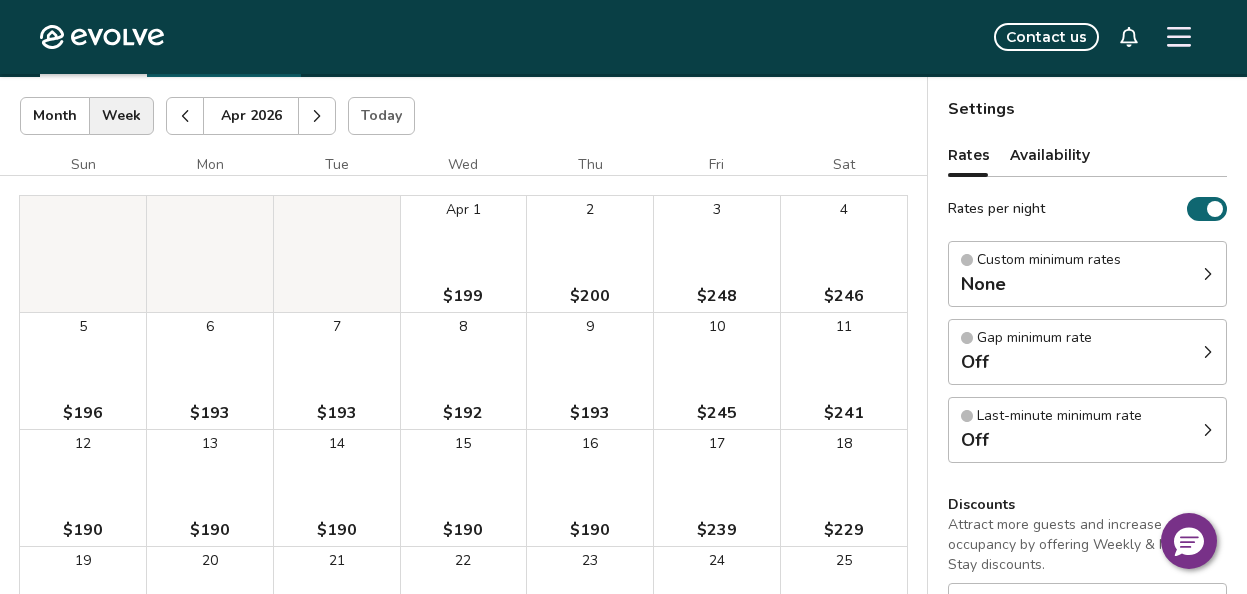 click 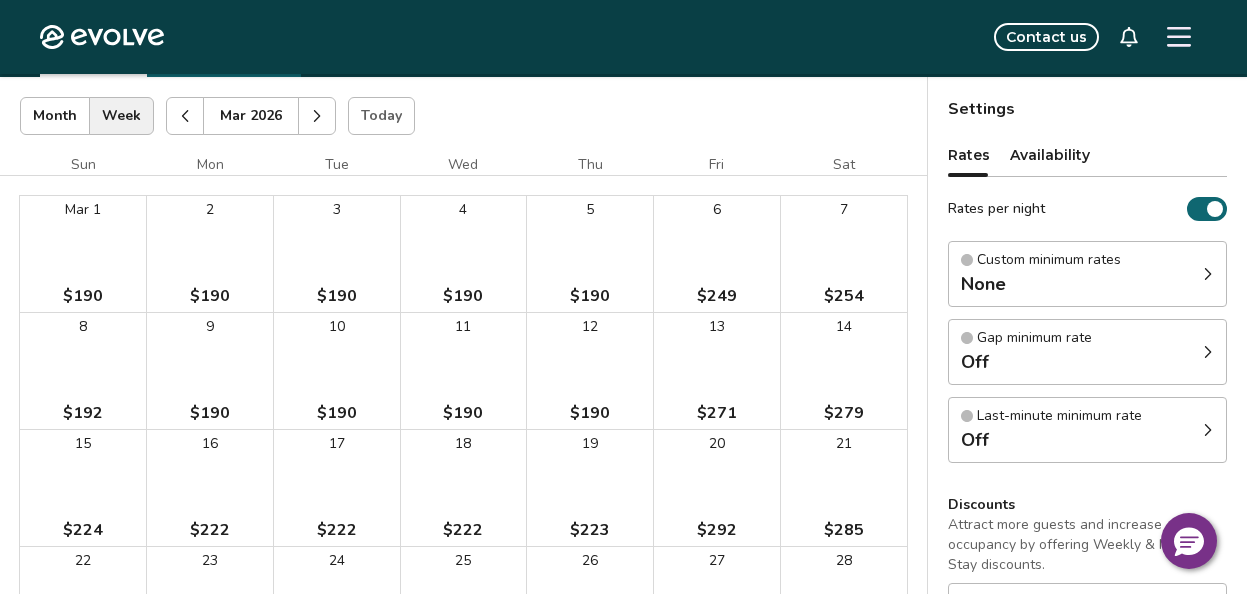 click 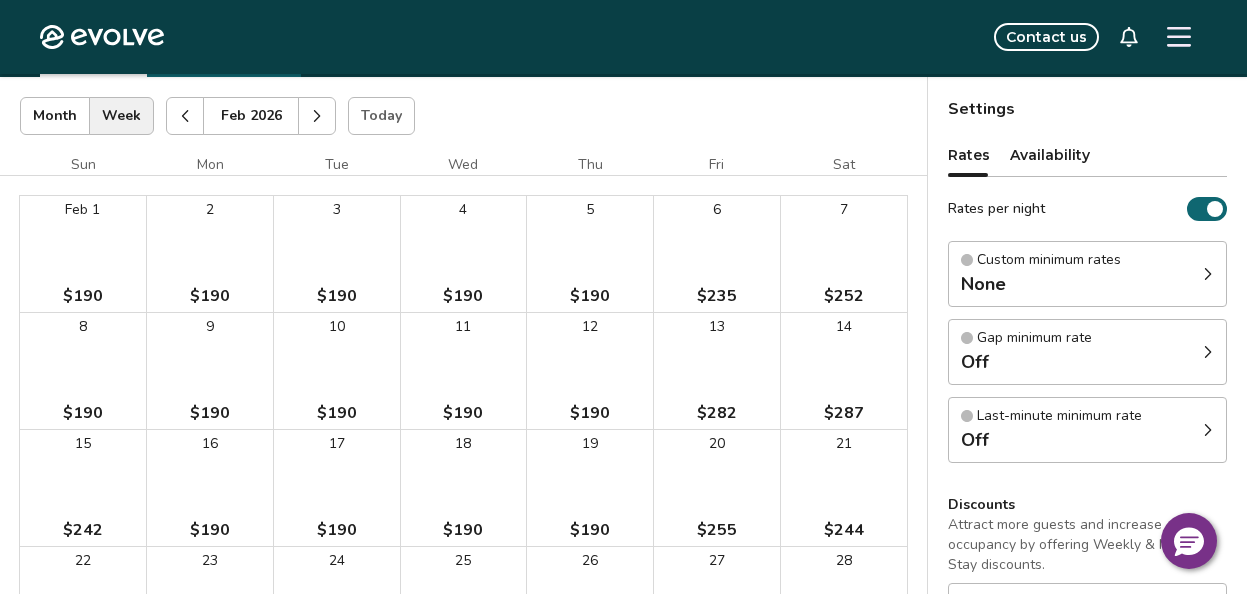 click 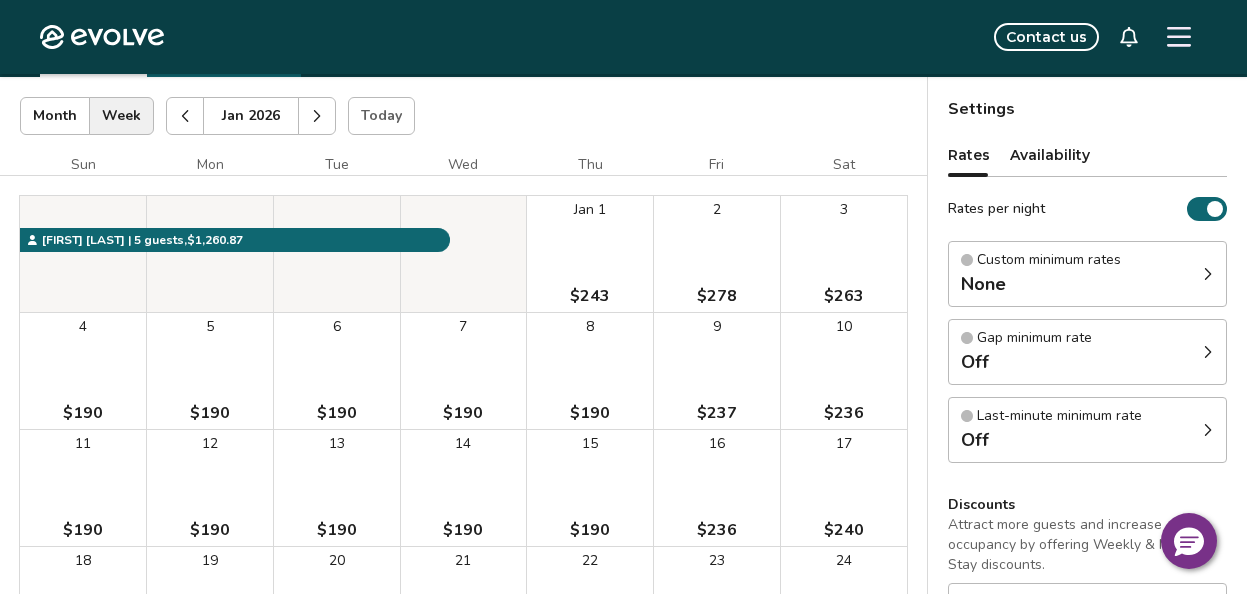 click 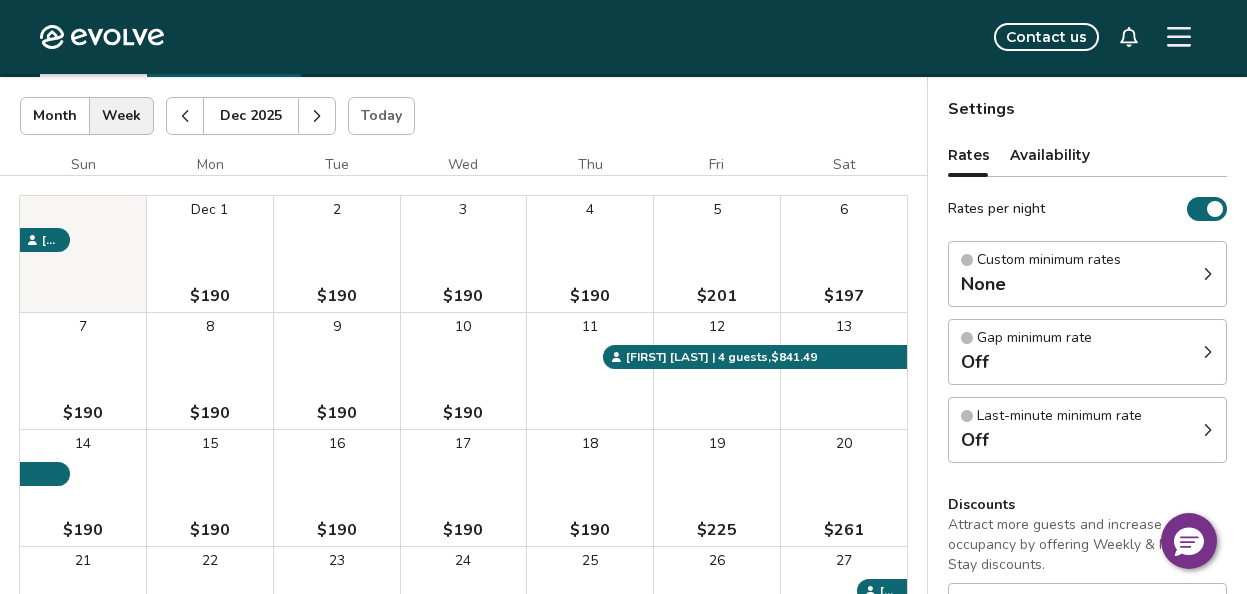 click 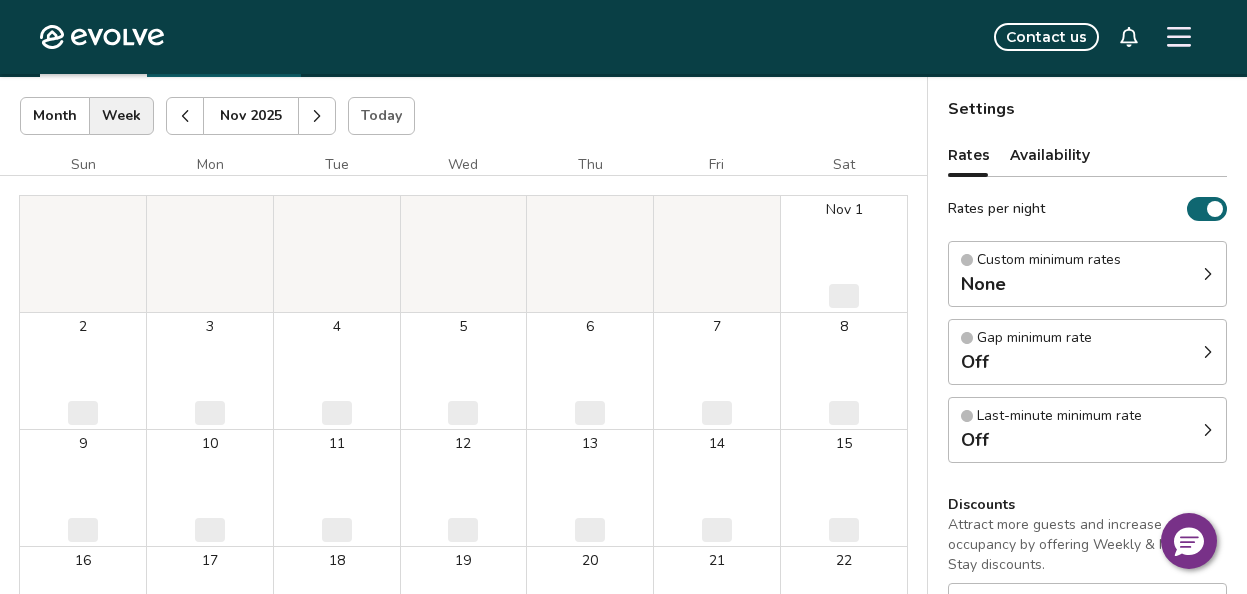 click 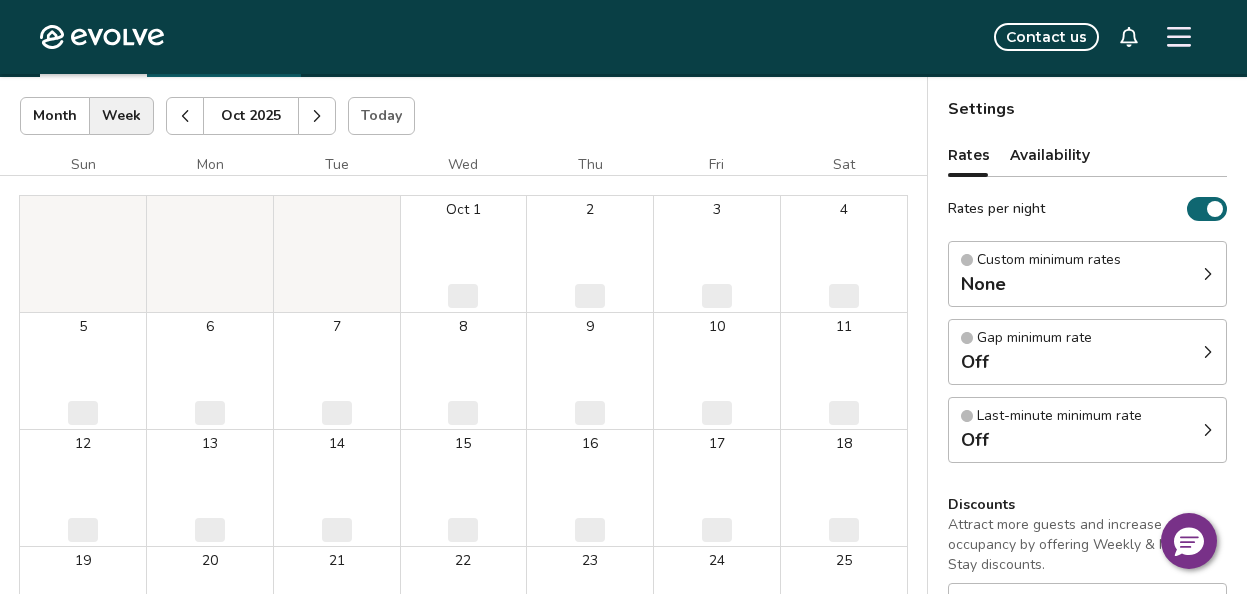 click 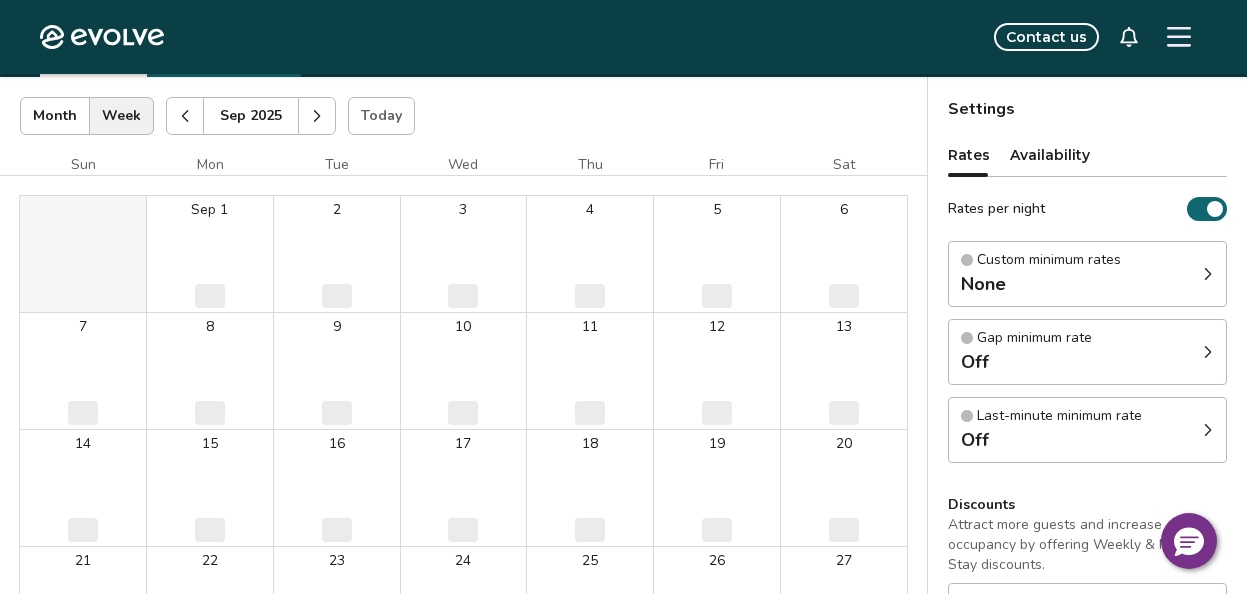 click 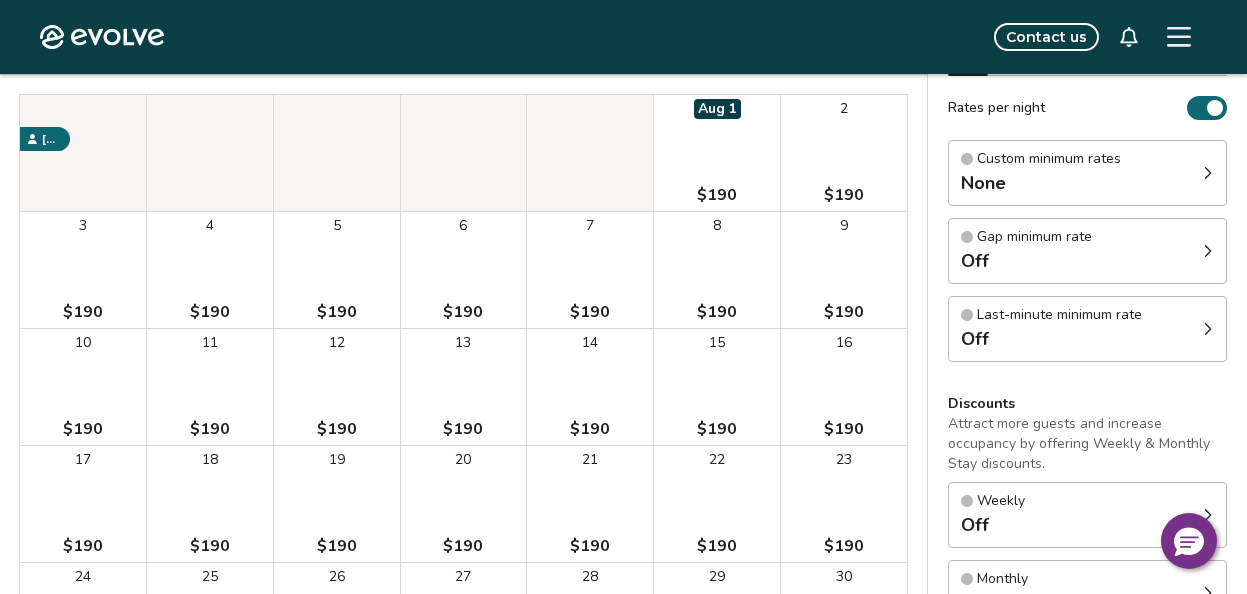scroll, scrollTop: 241, scrollLeft: 0, axis: vertical 